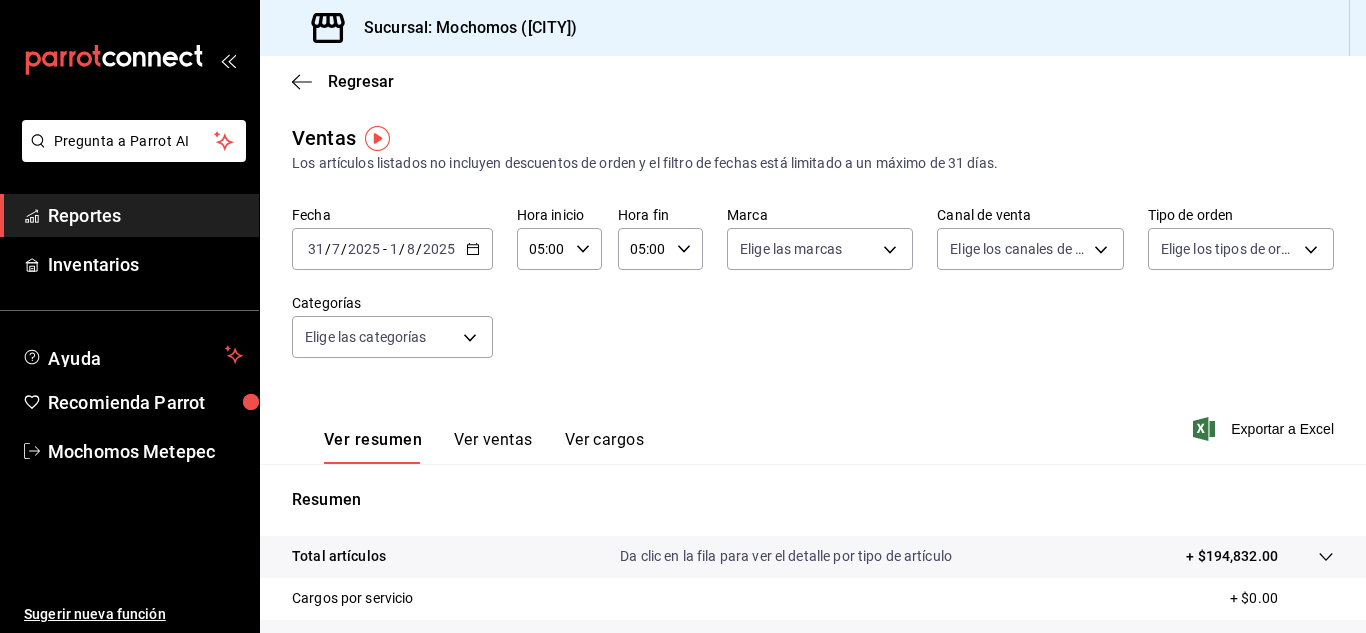 scroll, scrollTop: 0, scrollLeft: 0, axis: both 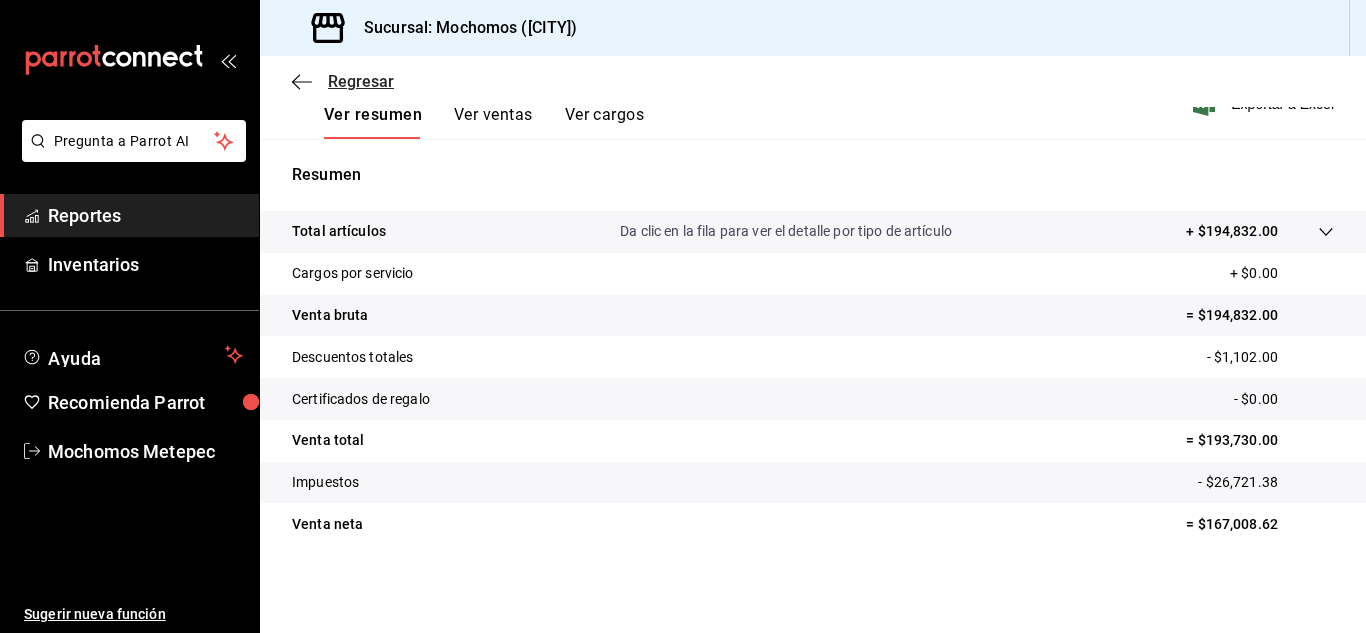 click 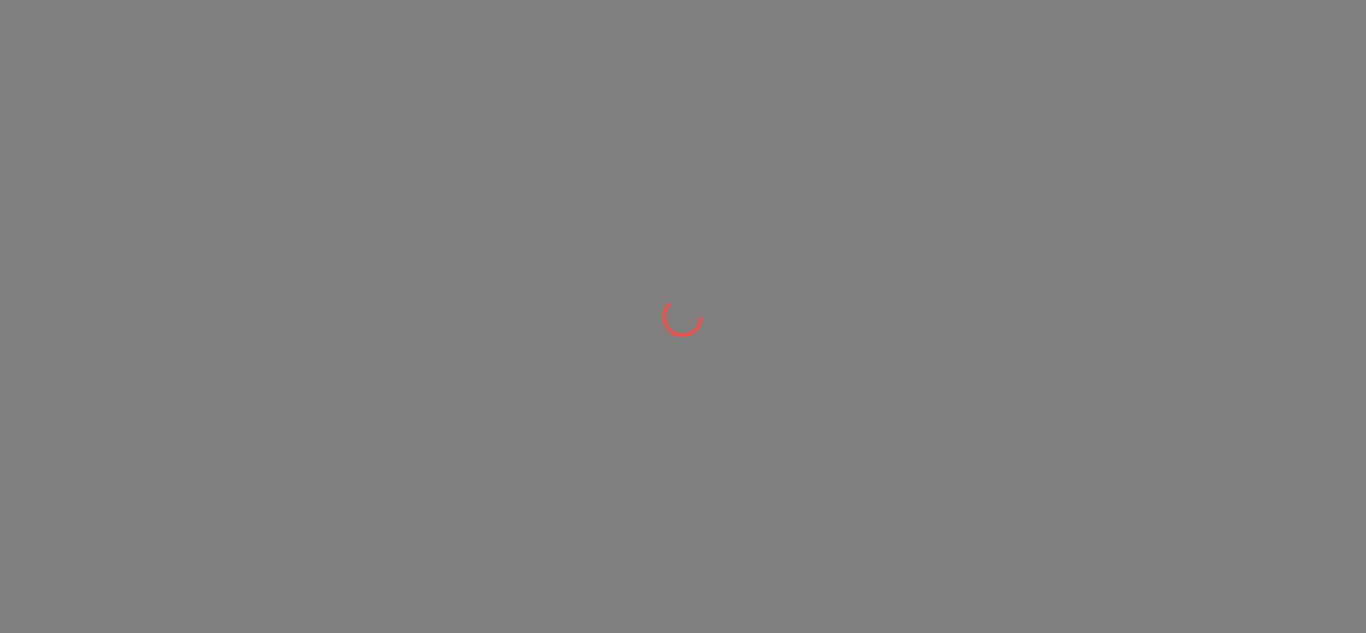 scroll, scrollTop: 0, scrollLeft: 0, axis: both 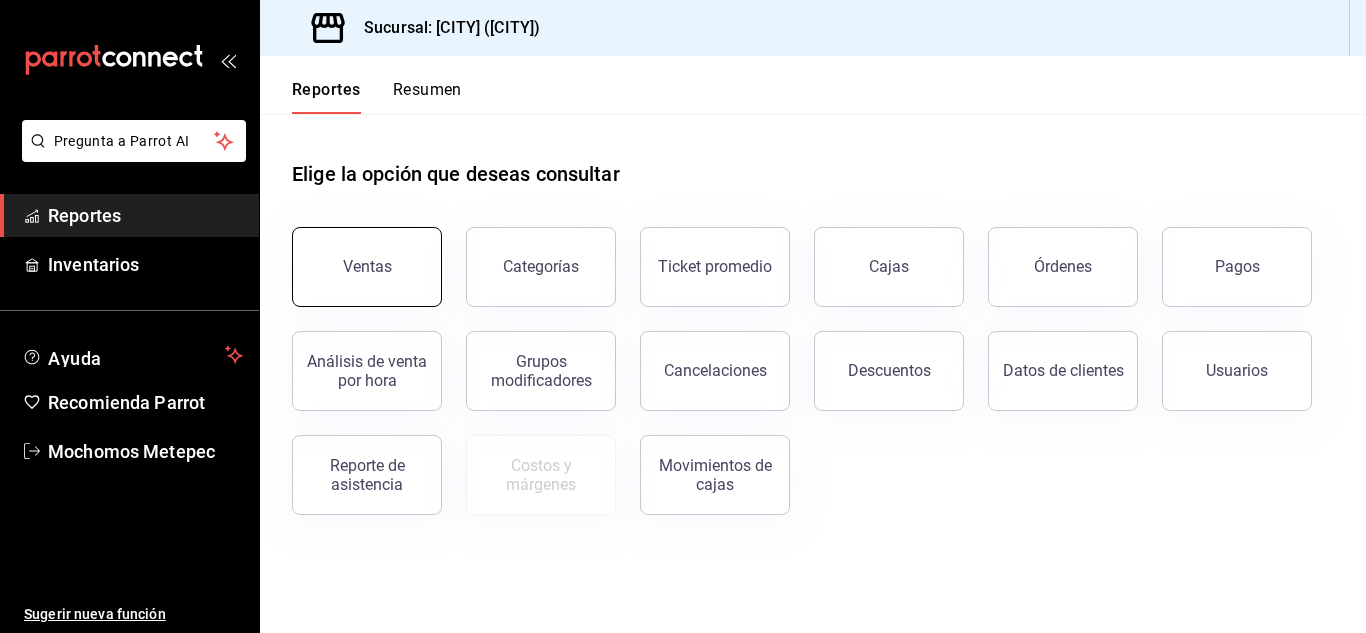 click on "Ventas" at bounding box center (367, 267) 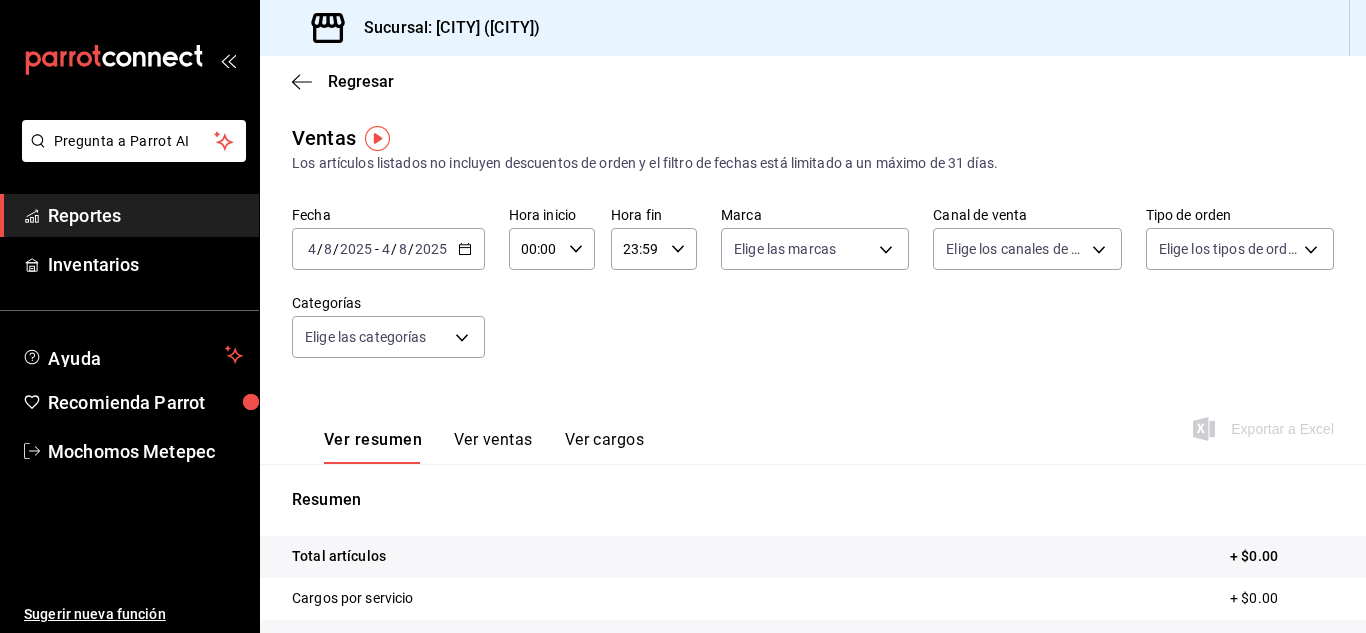 click 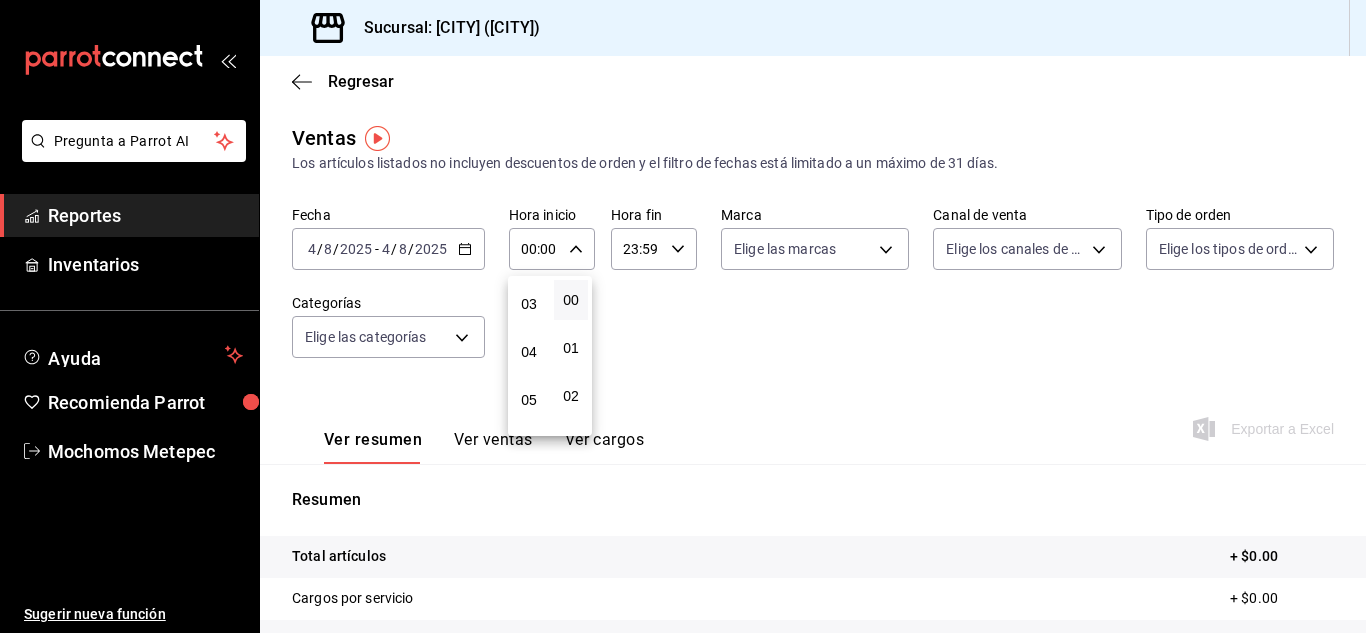scroll, scrollTop: 141, scrollLeft: 0, axis: vertical 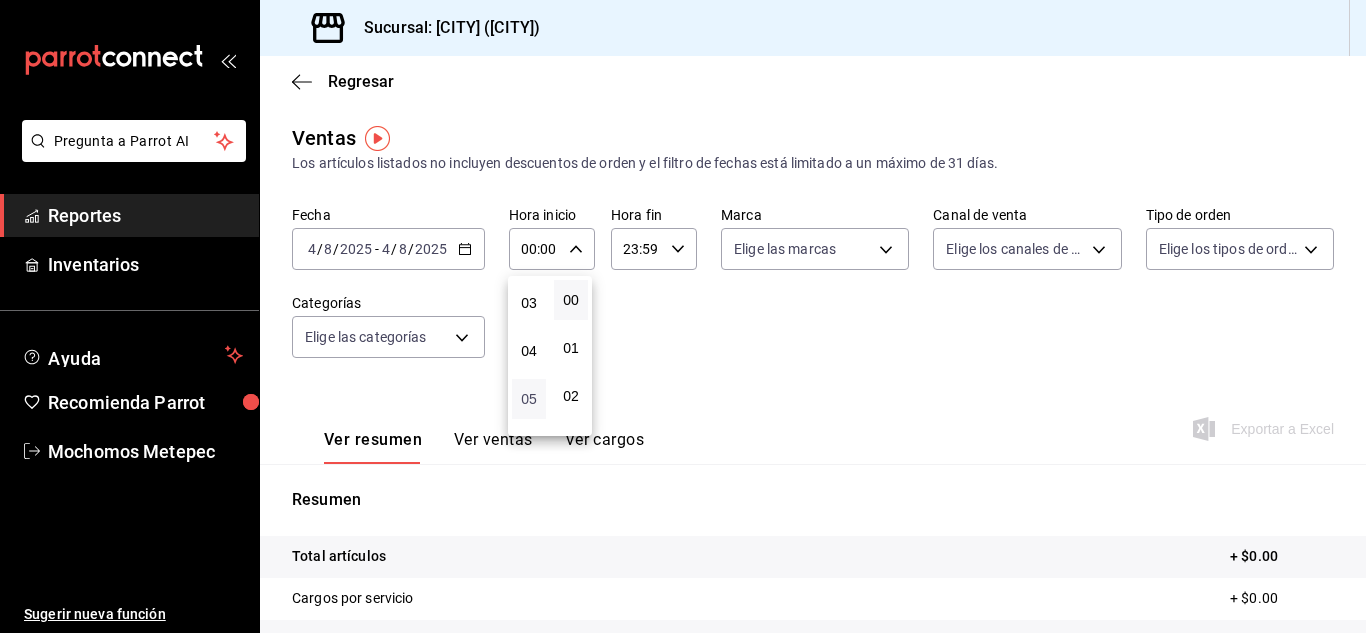 click on "05" at bounding box center [529, 399] 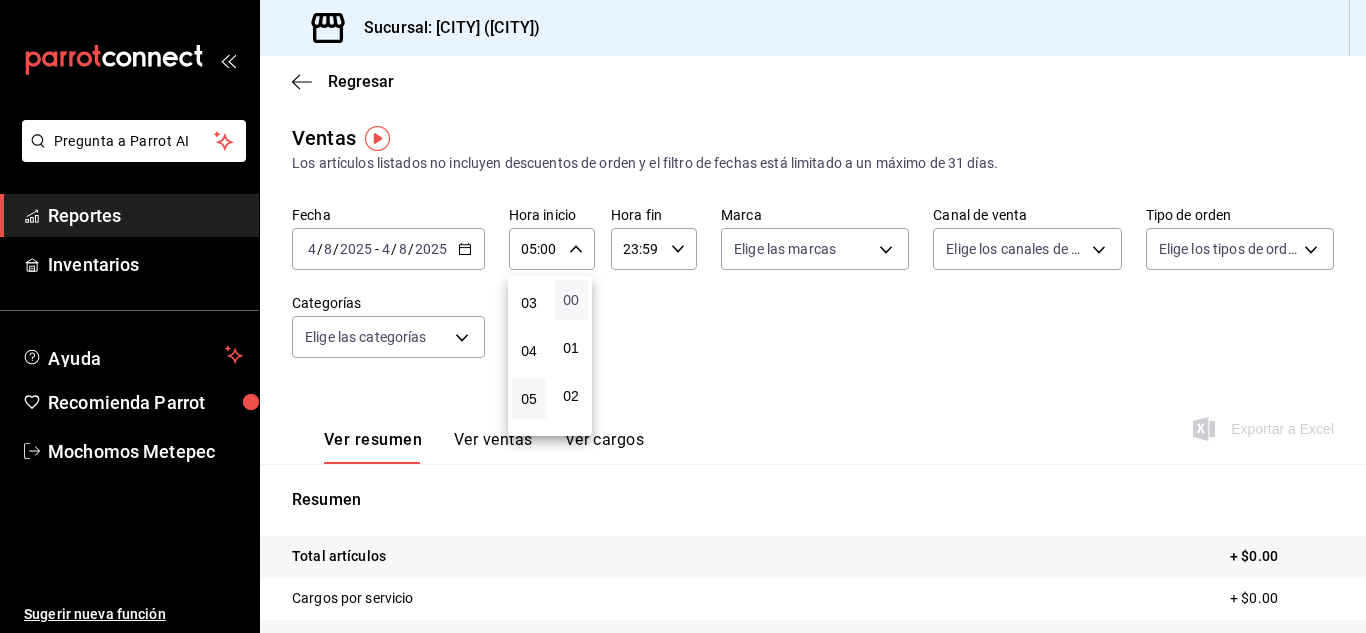 click on "00" at bounding box center (571, 300) 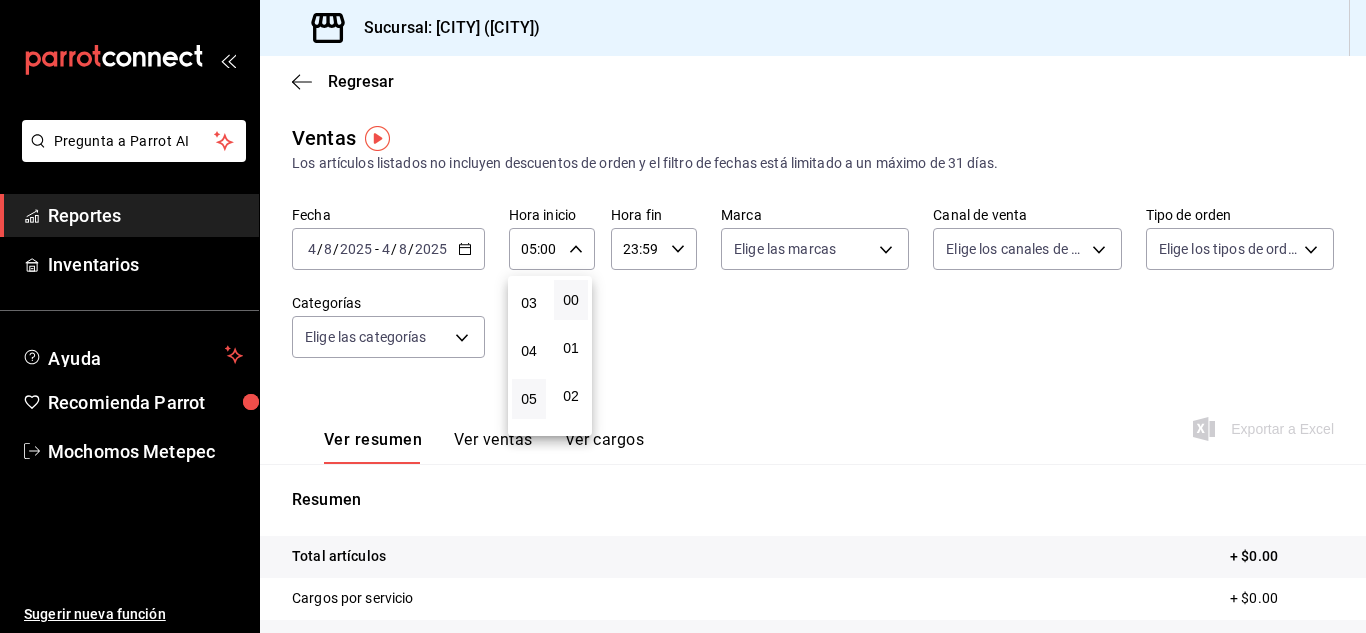 click at bounding box center (683, 316) 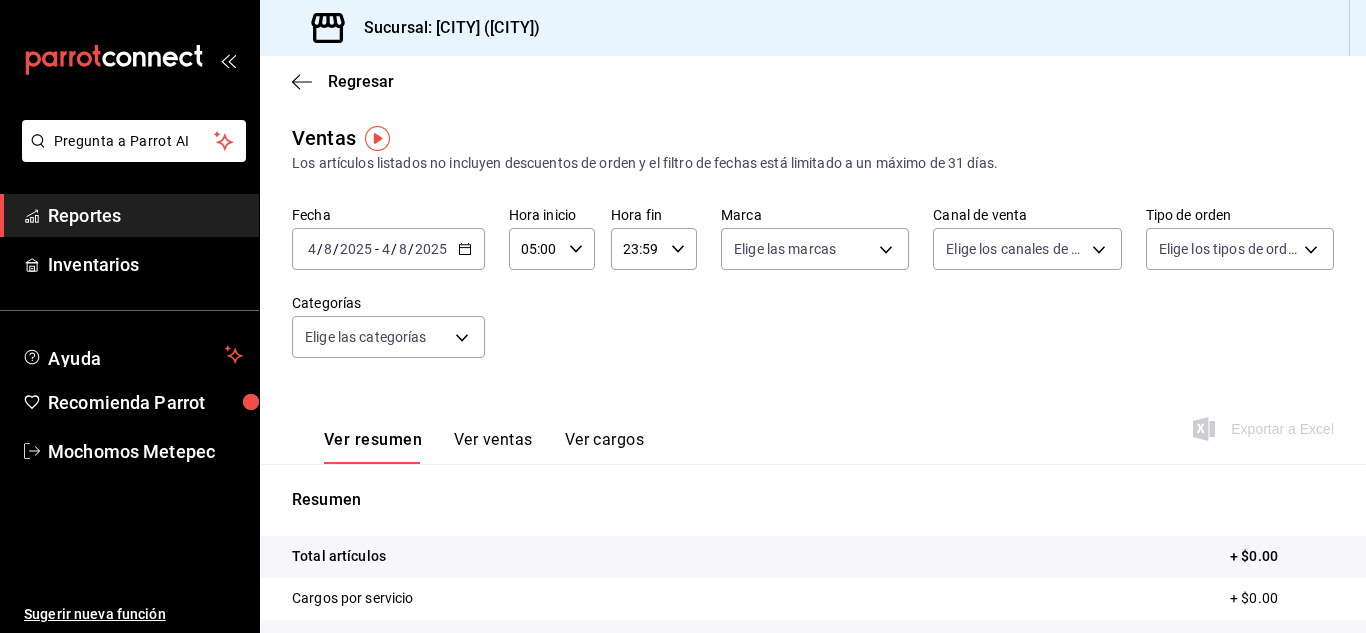 click 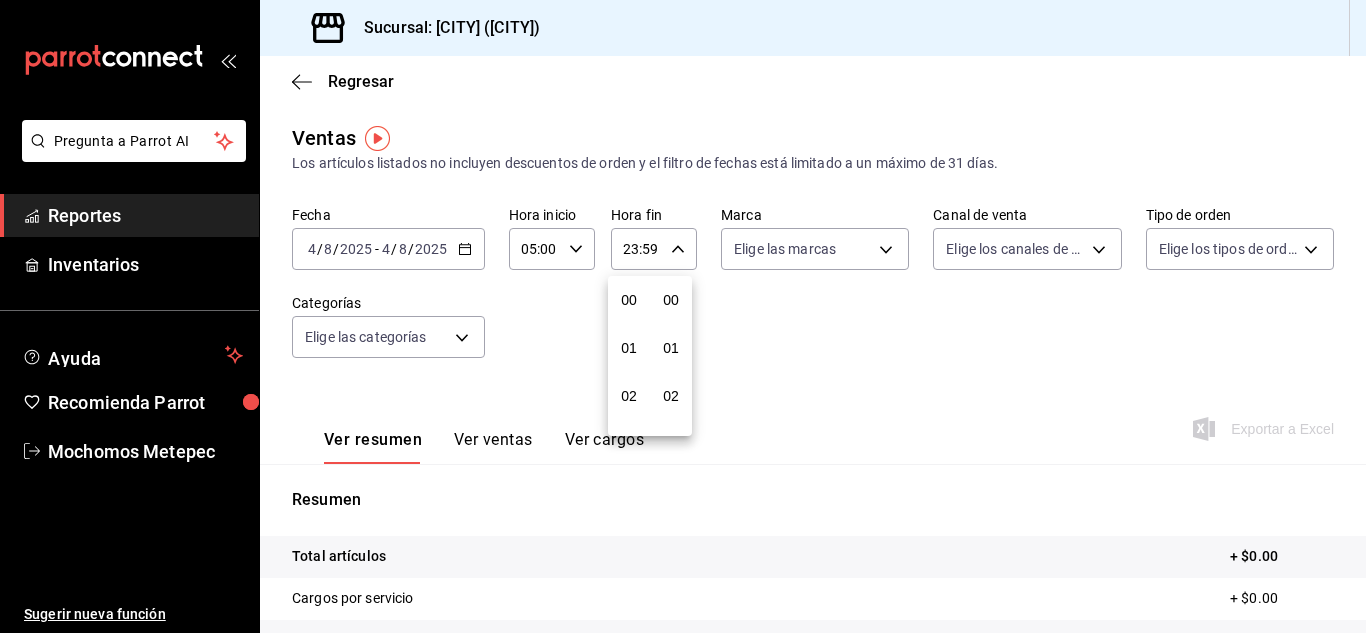 scroll, scrollTop: 992, scrollLeft: 0, axis: vertical 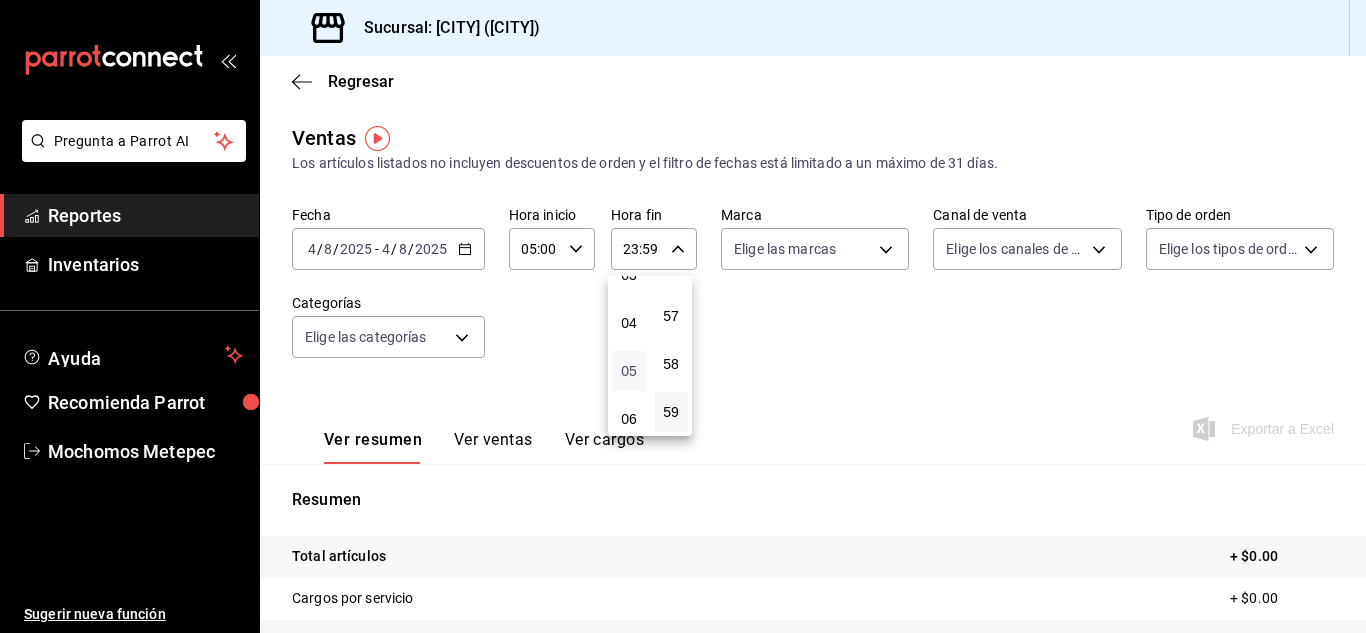 click on "05" at bounding box center (629, 371) 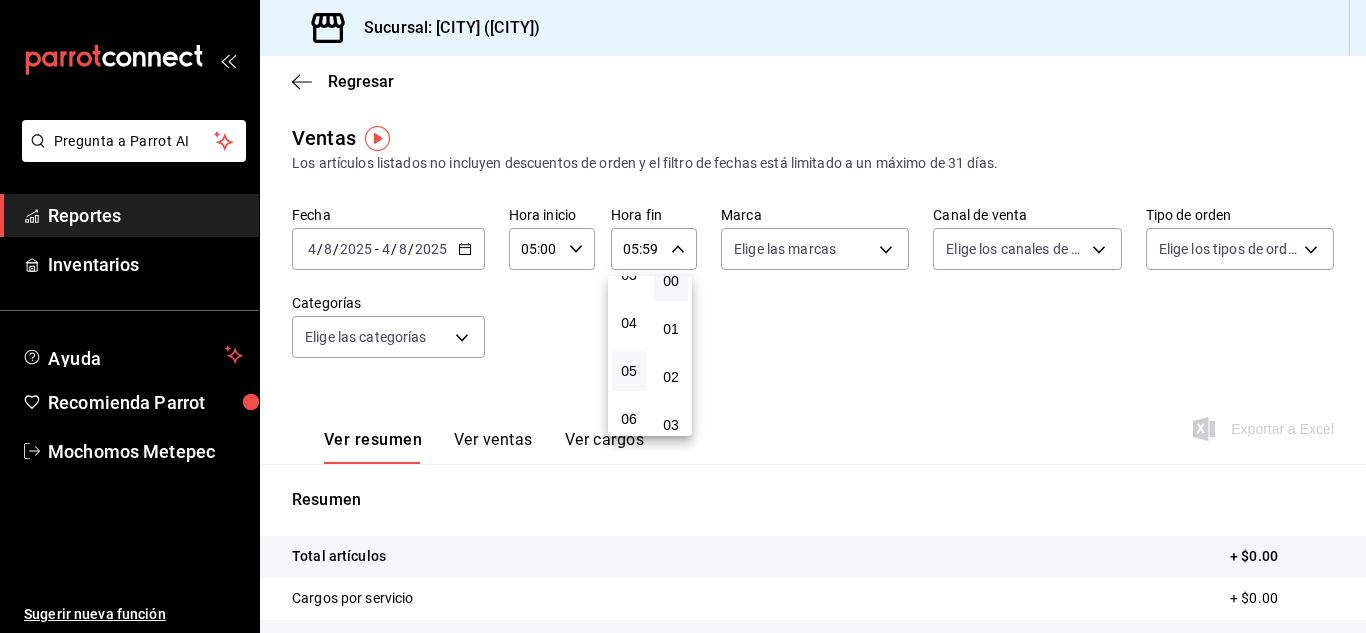 scroll, scrollTop: 18, scrollLeft: 0, axis: vertical 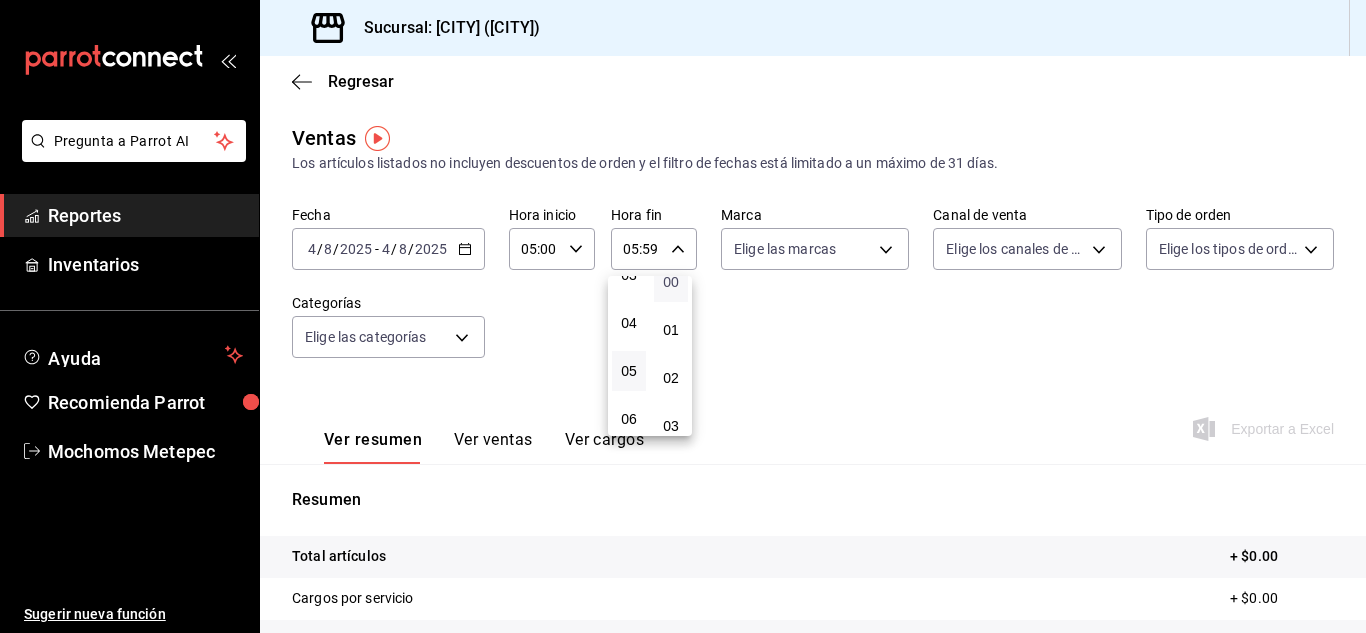 click on "00" at bounding box center (671, 282) 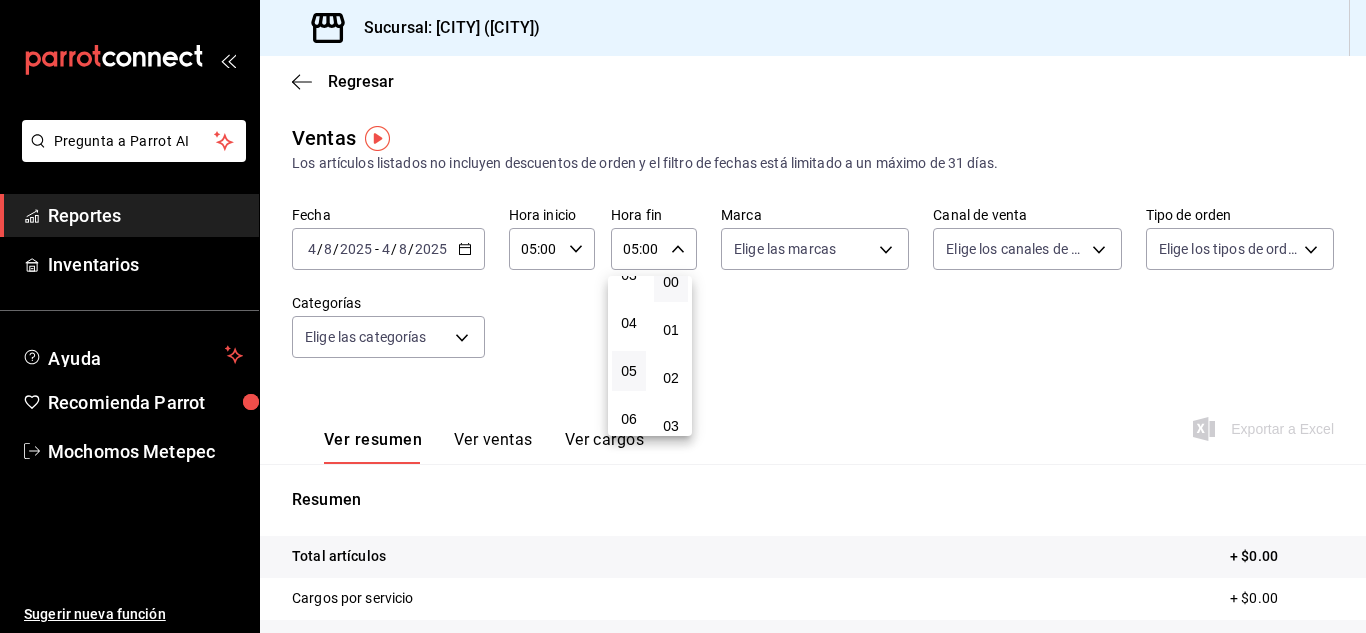 click at bounding box center [683, 316] 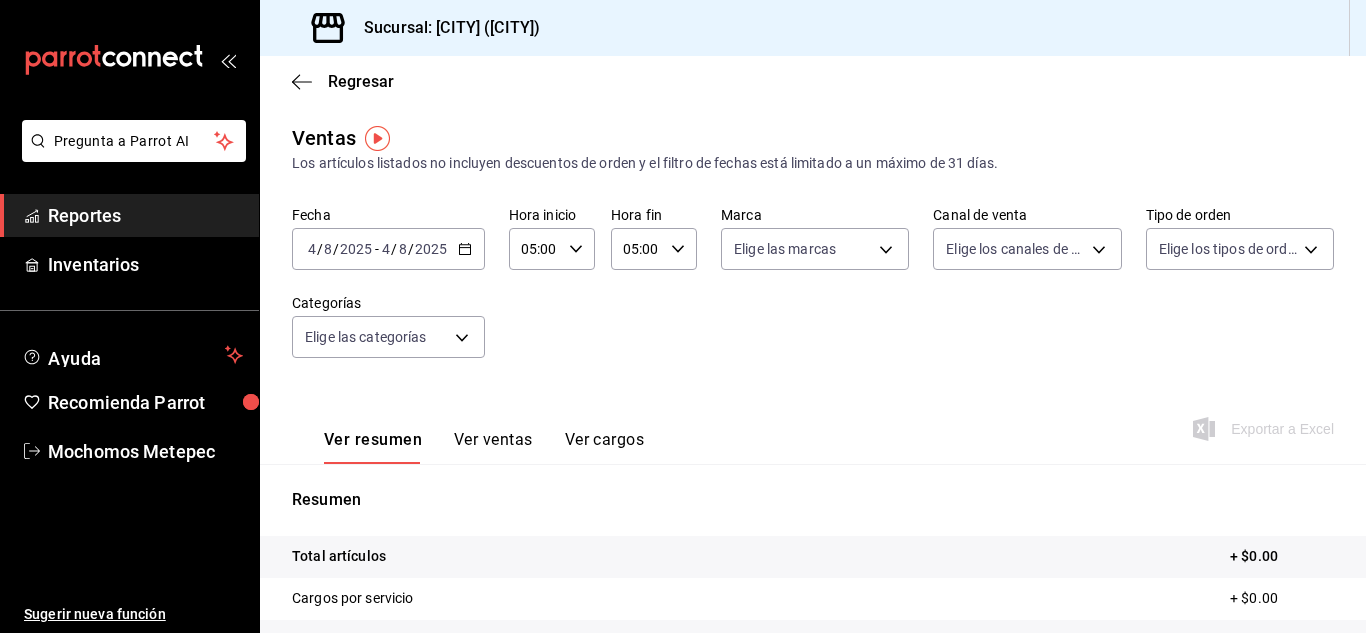 click 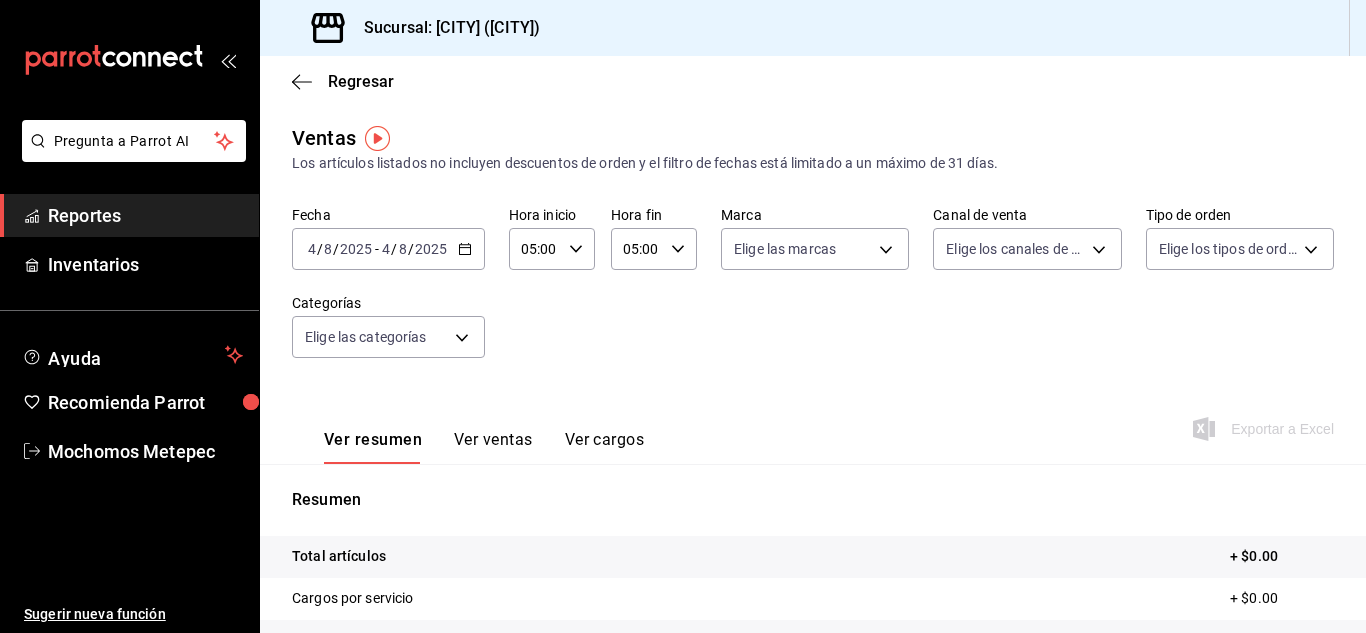 click 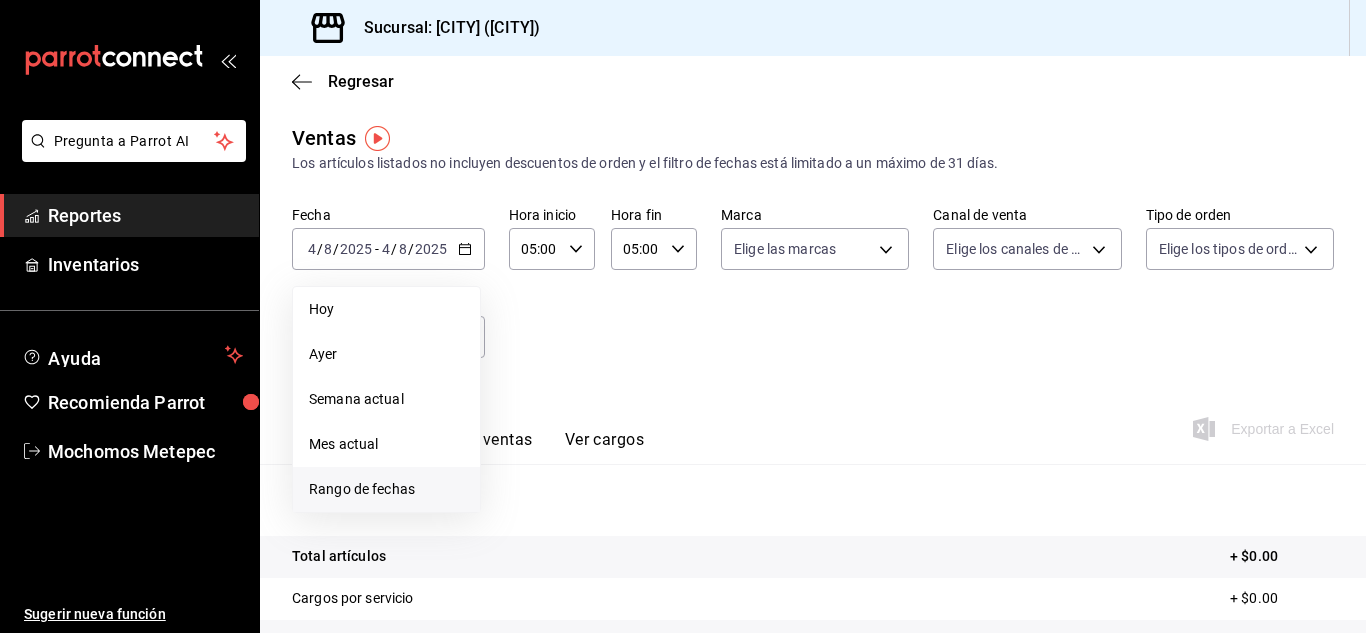 click on "Rango de fechas" at bounding box center (386, 489) 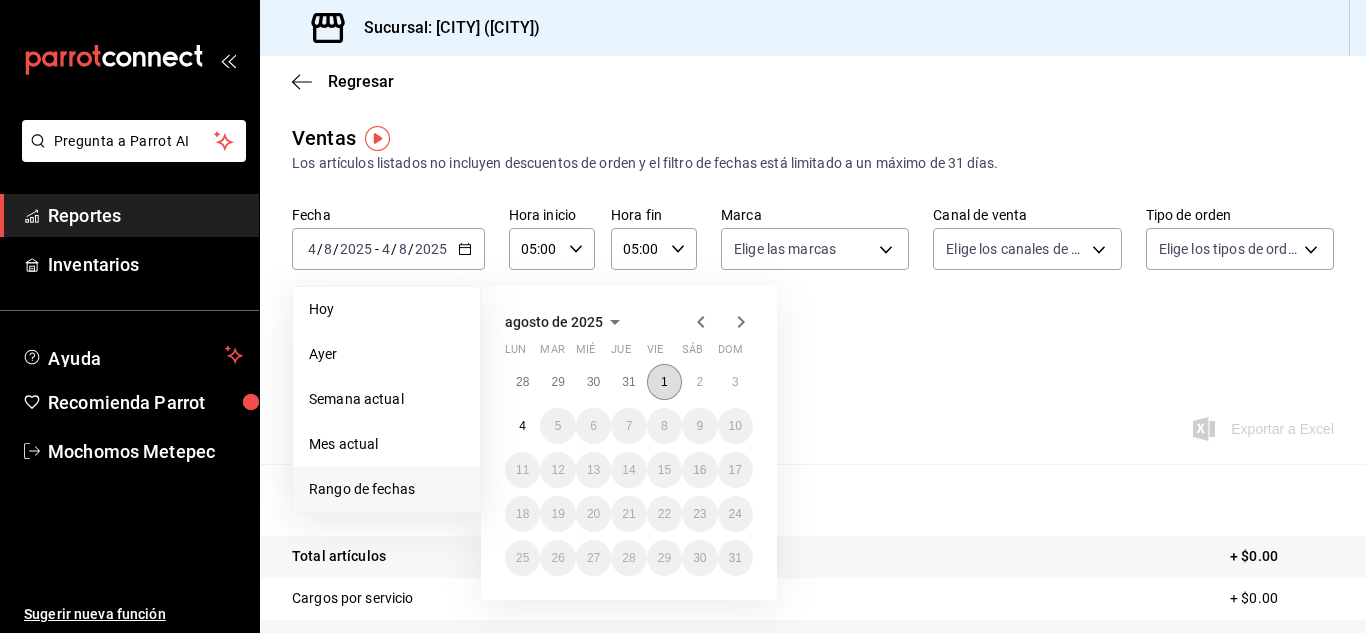 click on "1" at bounding box center (664, 382) 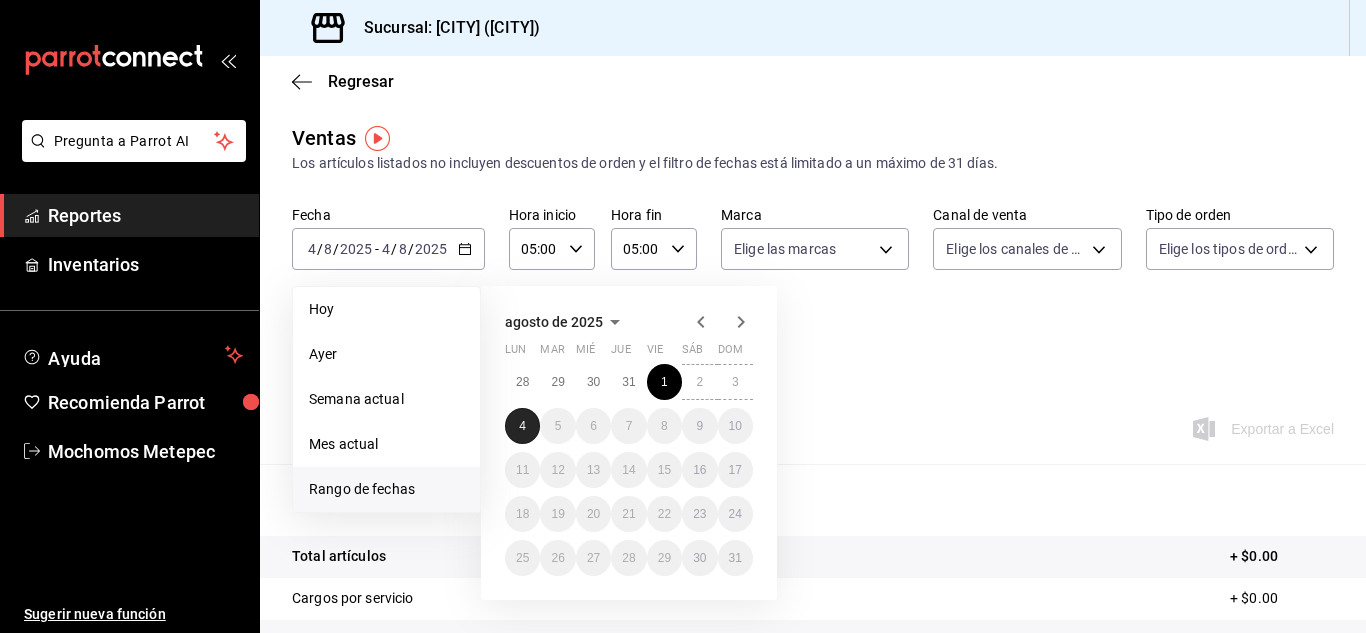 click on "4" at bounding box center [522, 426] 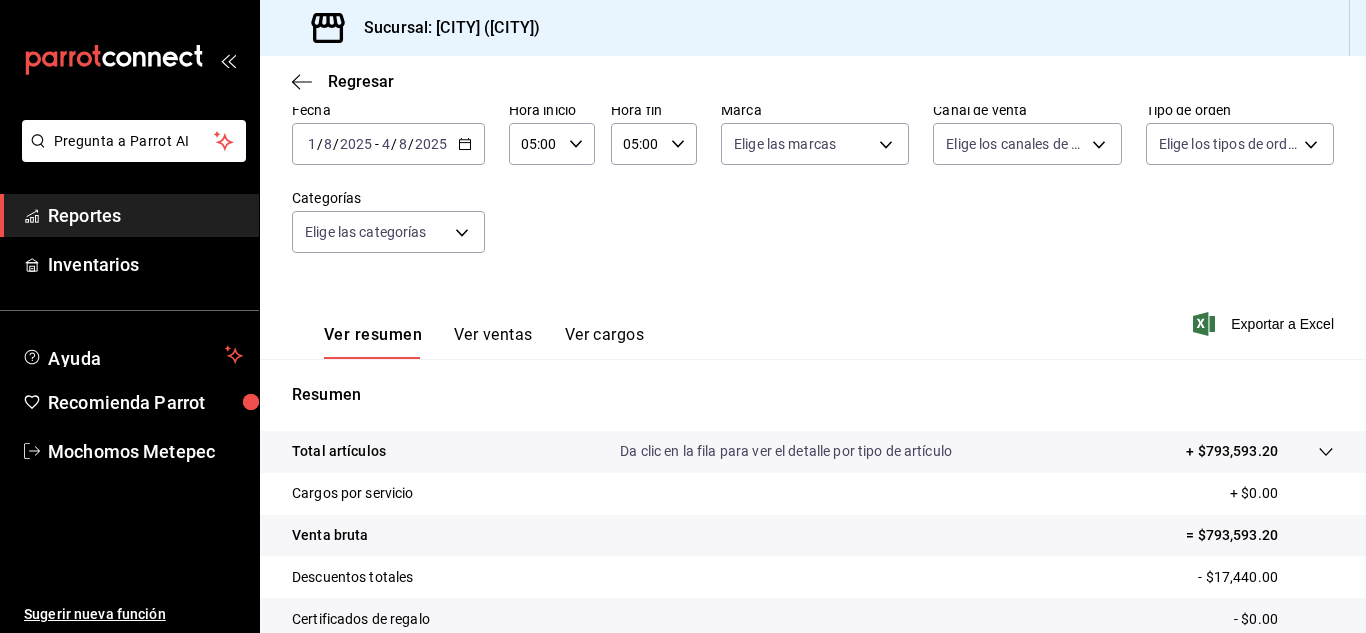 scroll, scrollTop: 104, scrollLeft: 0, axis: vertical 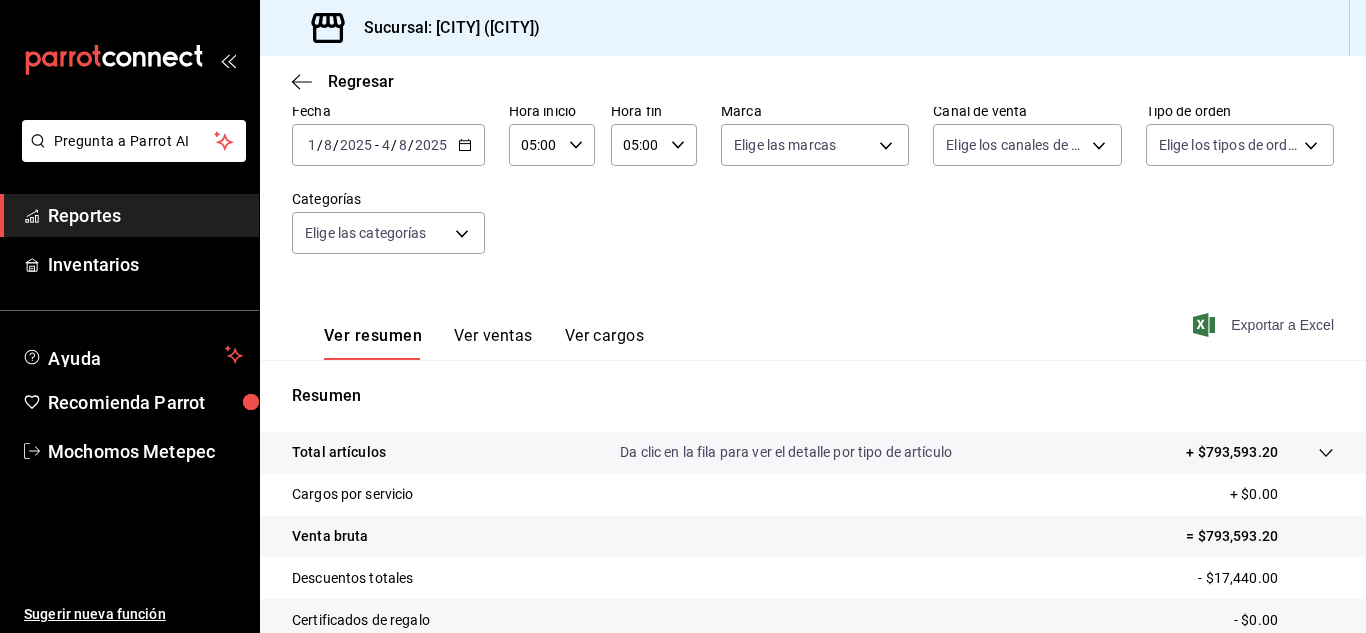 click on "Exportar a Excel" at bounding box center [1265, 325] 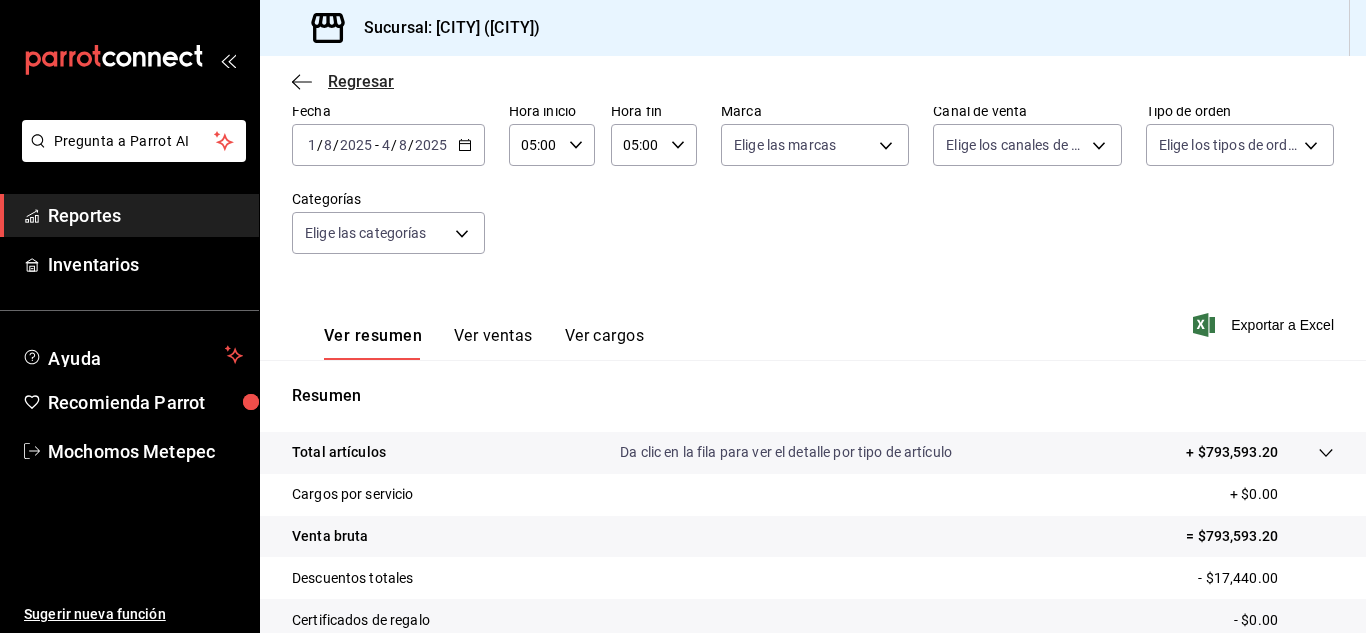 click 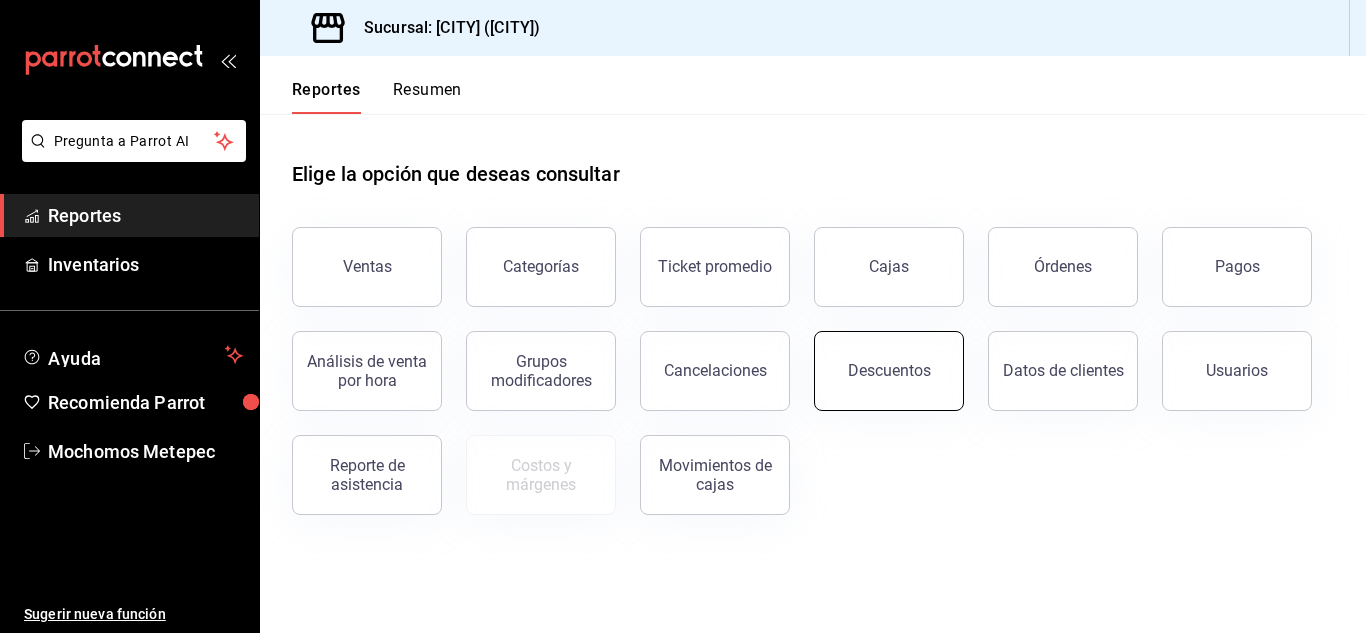 click on "Descuentos" at bounding box center [889, 370] 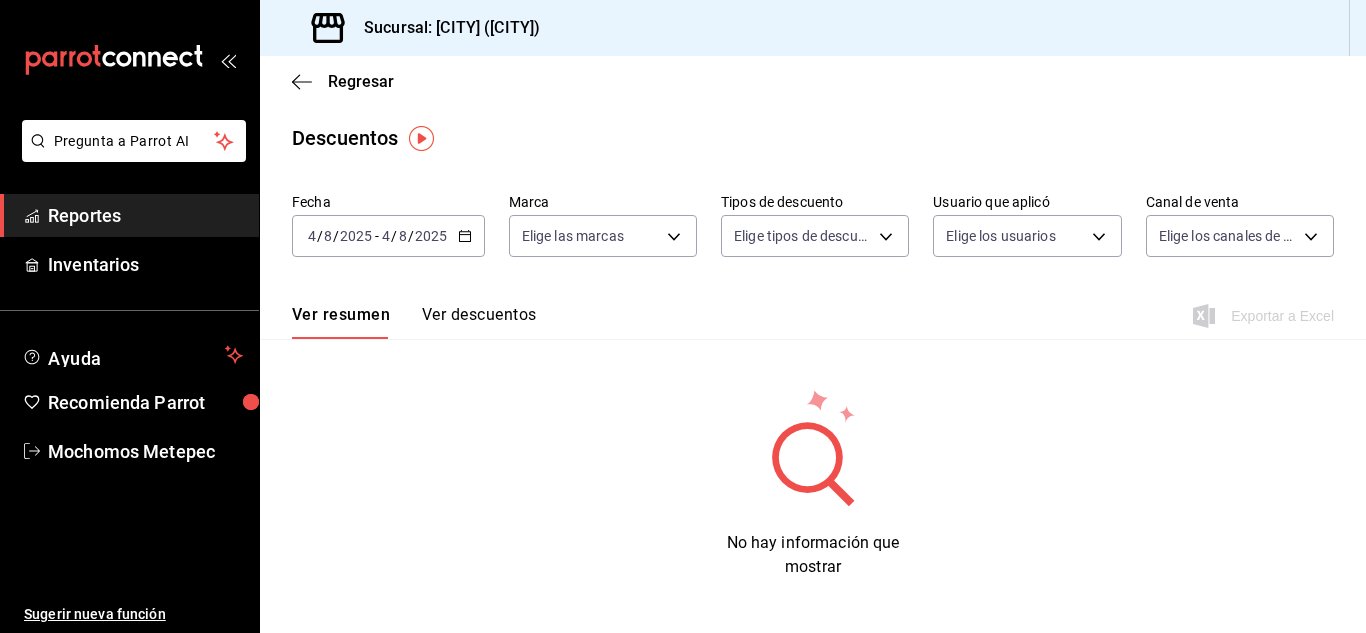 click 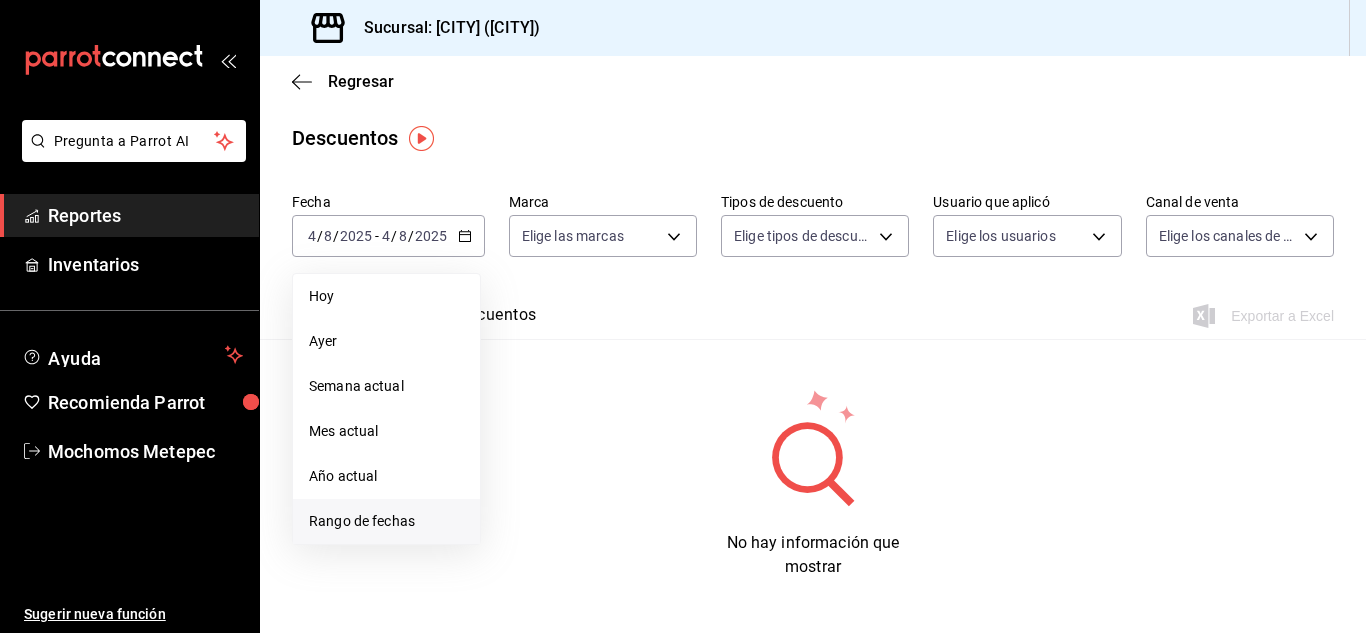 click on "Rango de fechas" at bounding box center [386, 521] 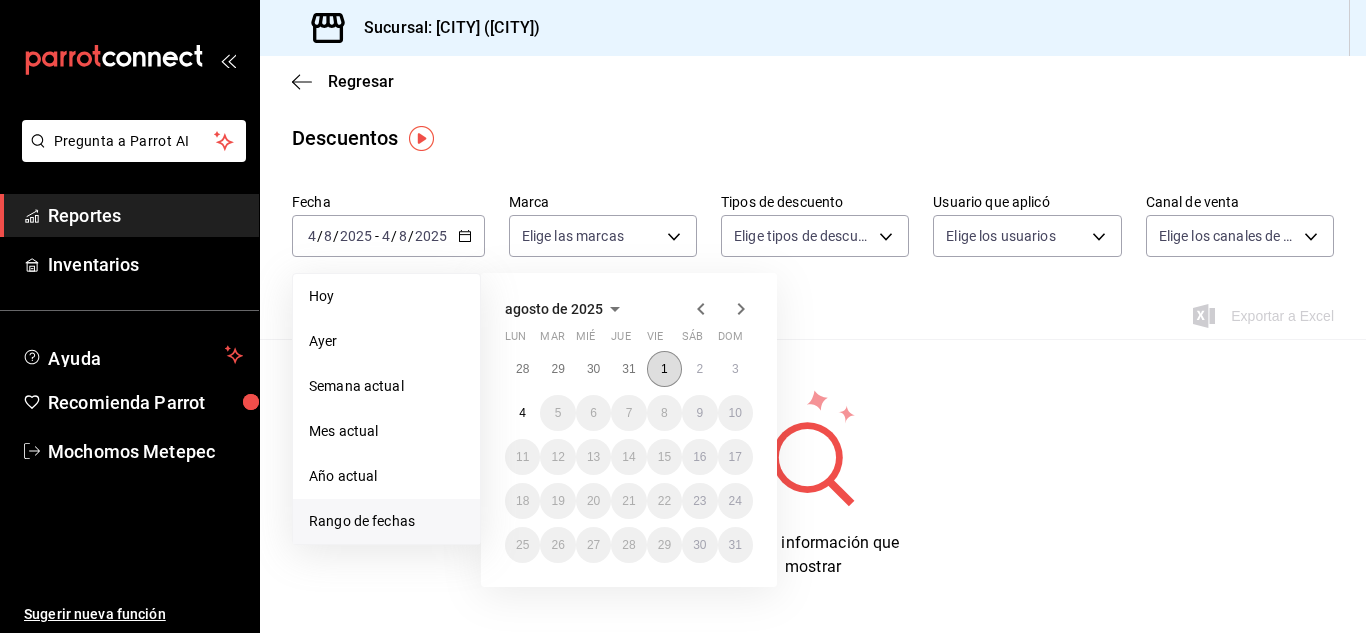 click on "1" at bounding box center (664, 369) 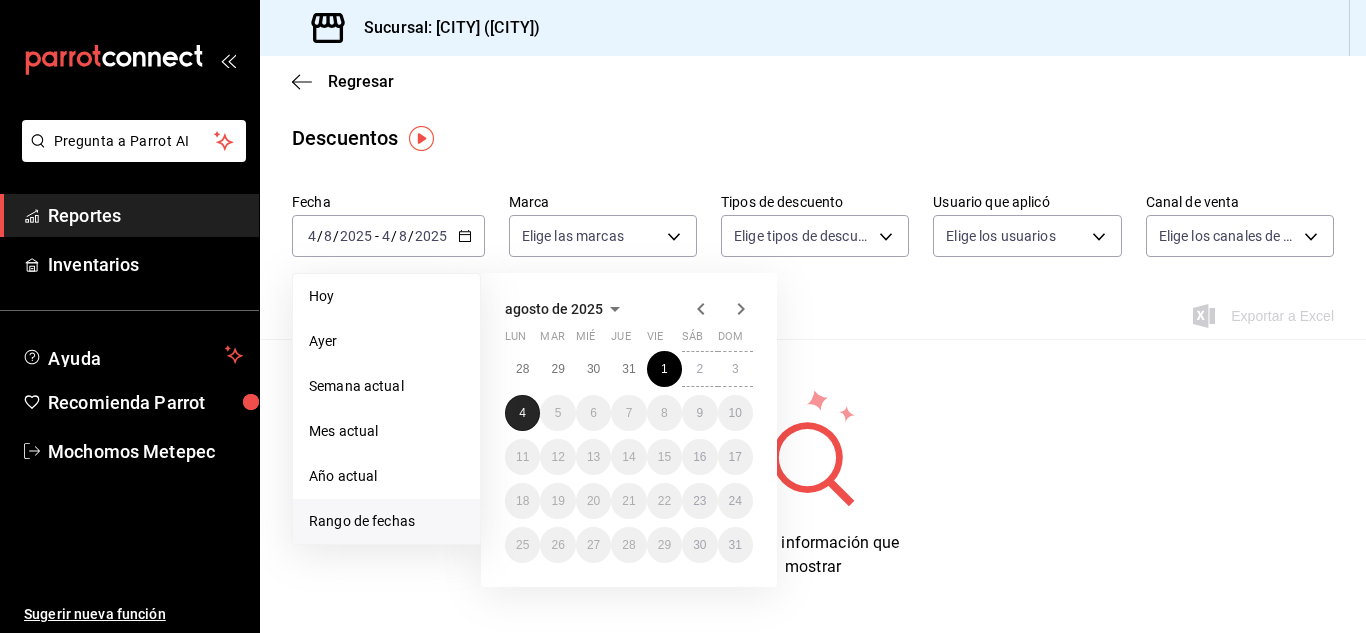 click on "4" at bounding box center (522, 413) 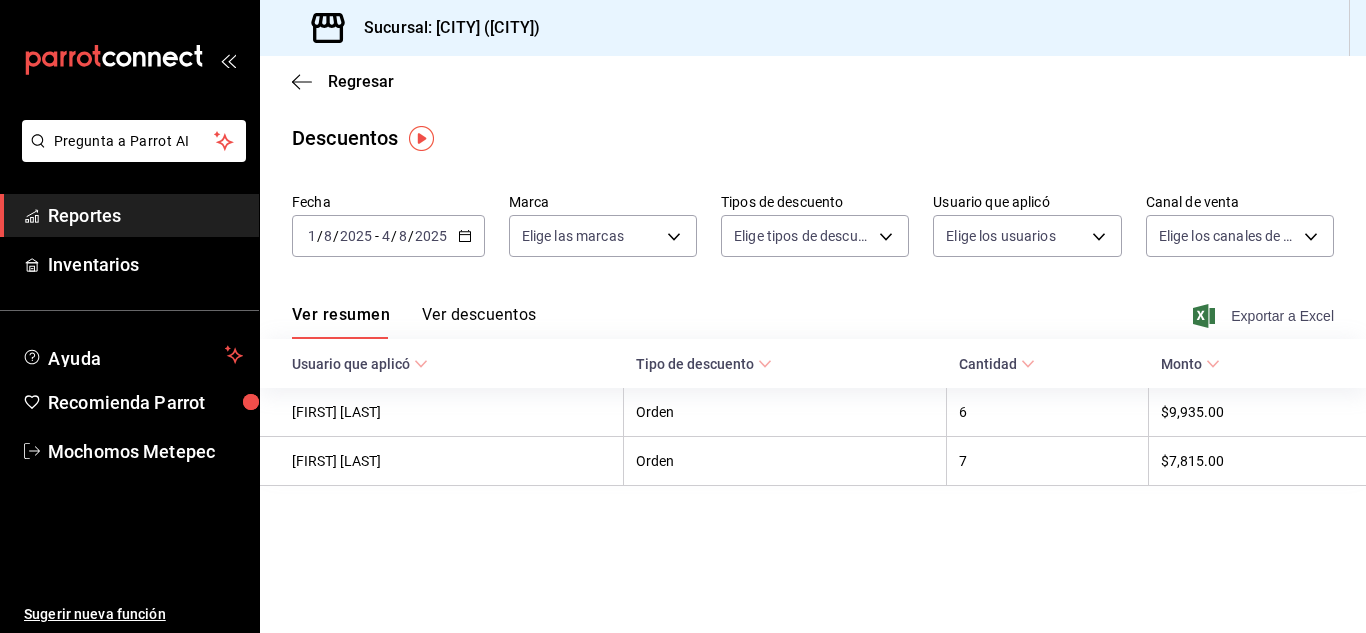 click on "Exportar a Excel" at bounding box center [1265, 316] 